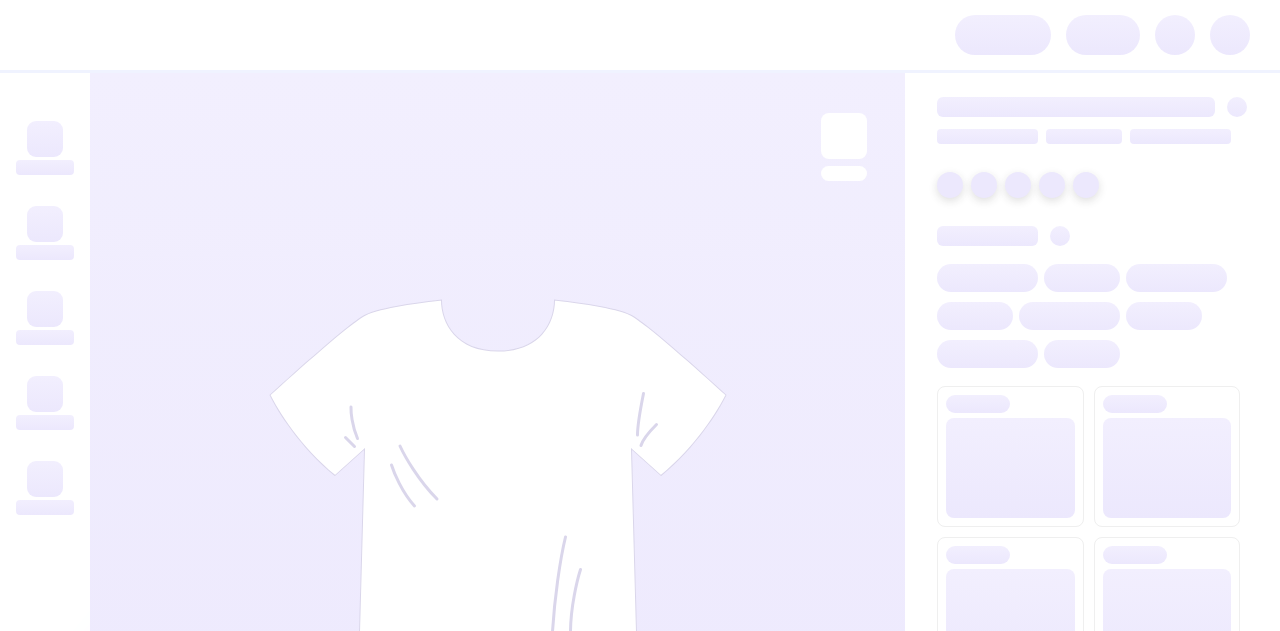 scroll, scrollTop: 0, scrollLeft: 0, axis: both 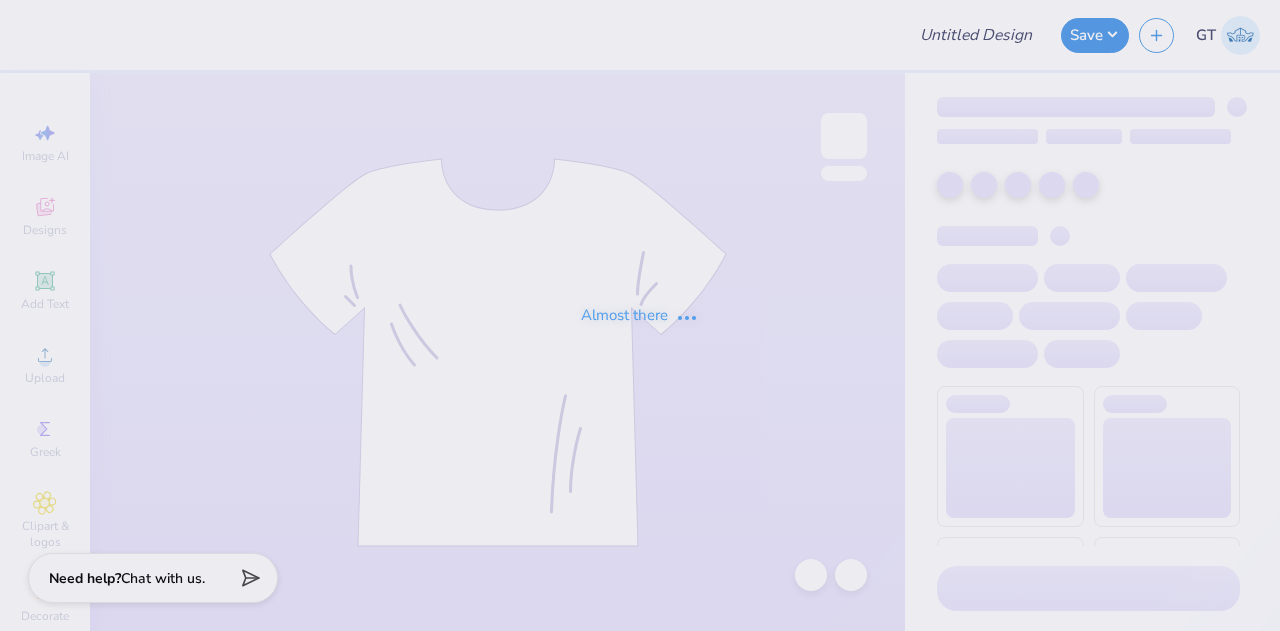 type on "CAMO 2" 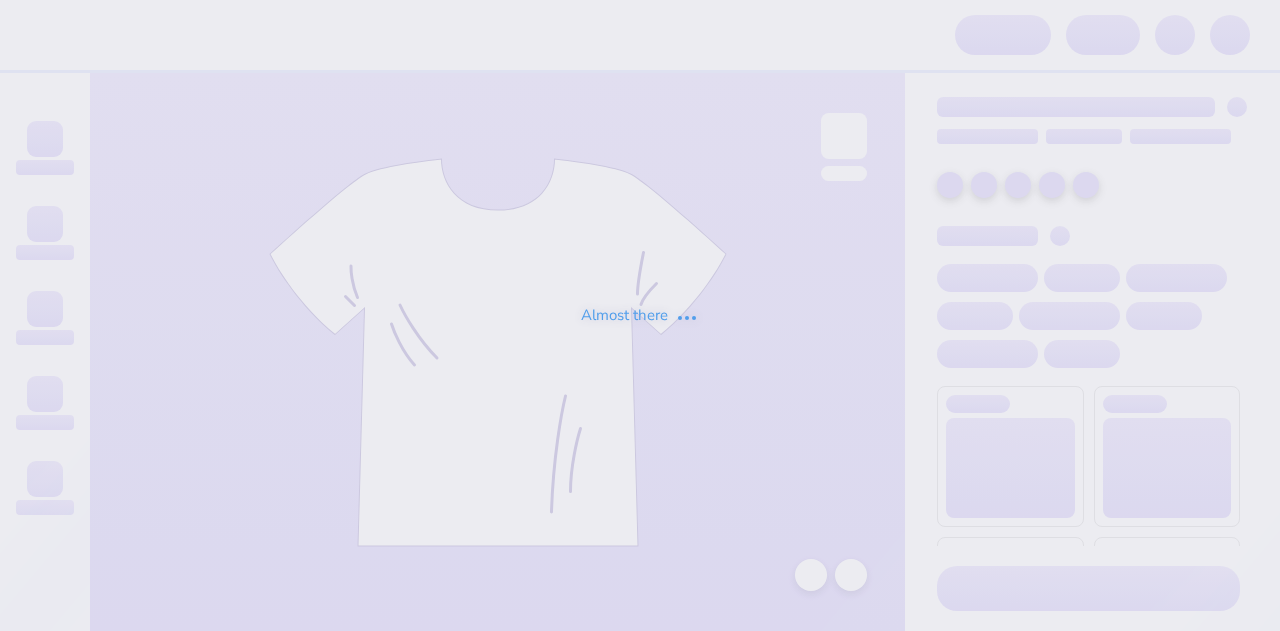 scroll, scrollTop: 0, scrollLeft: 0, axis: both 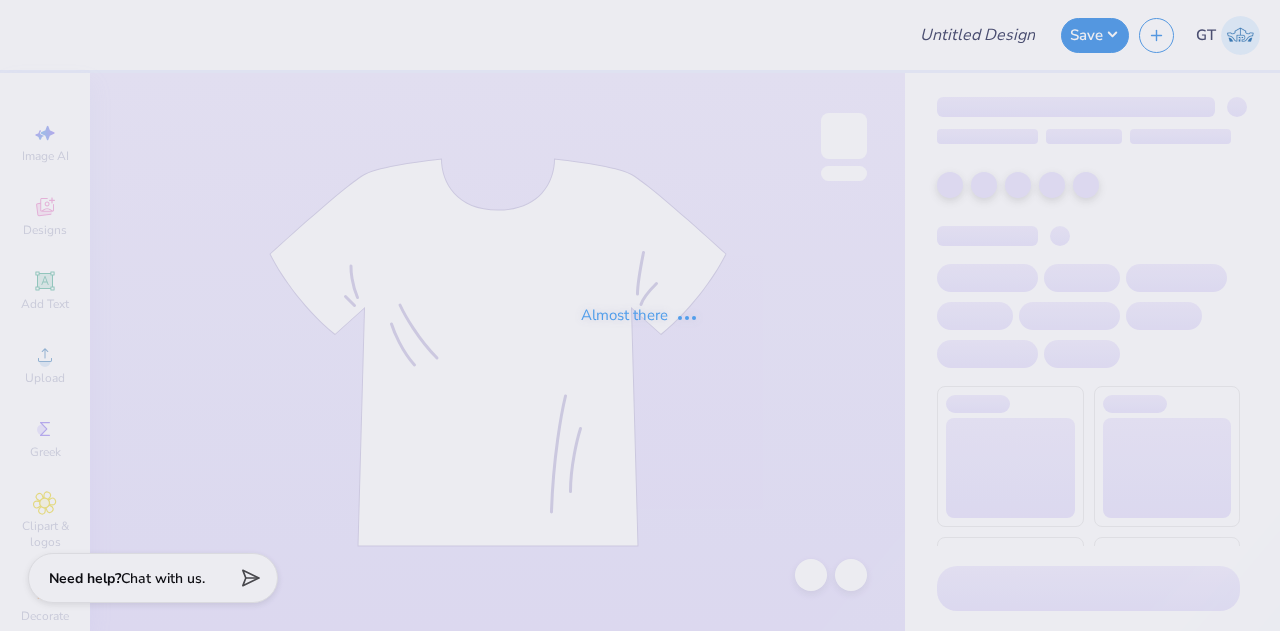 type on "Camo 1" 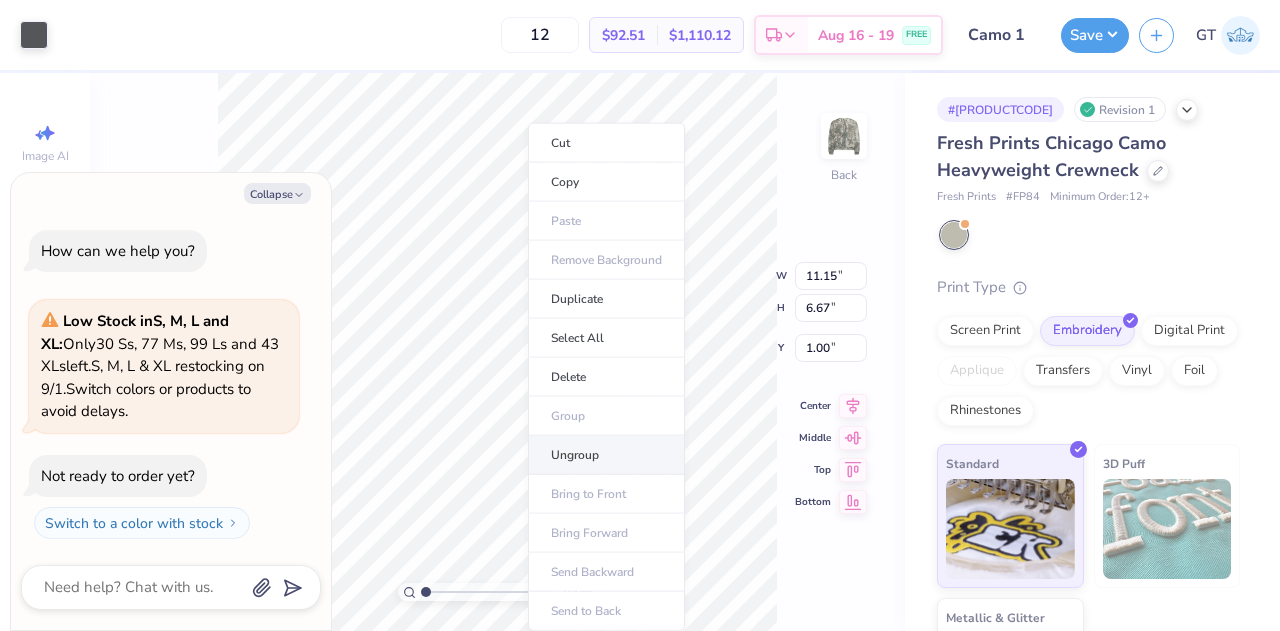 click on "Ungroup" at bounding box center [606, 455] 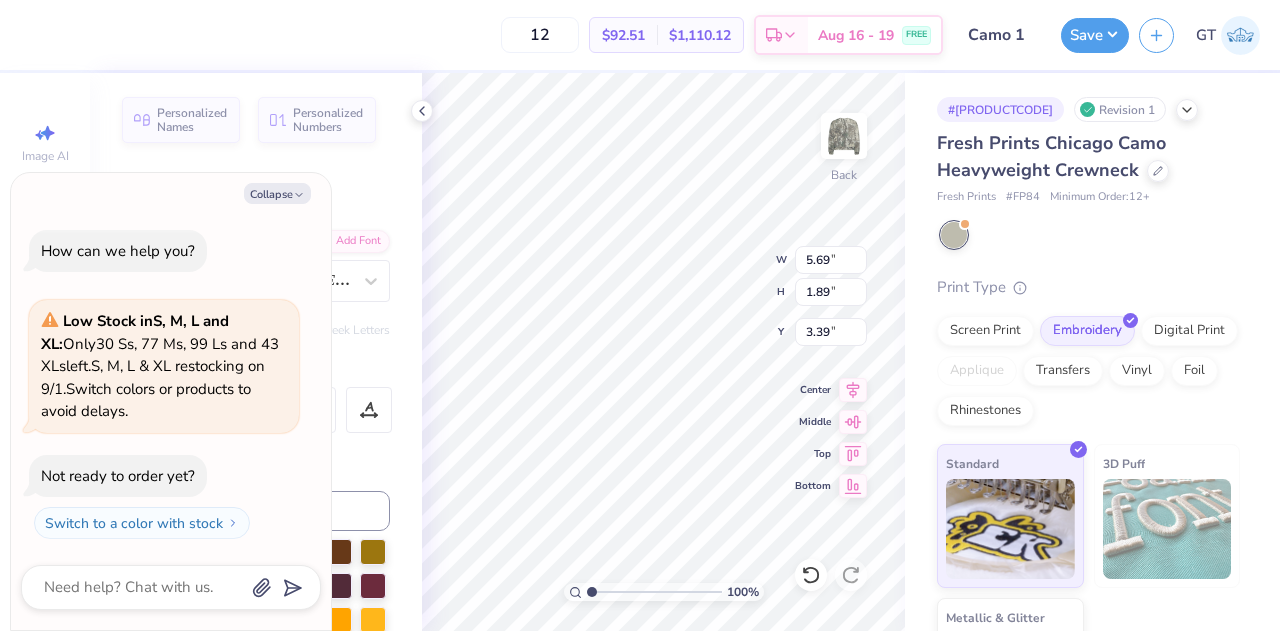 scroll, scrollTop: 16, scrollLeft: 2, axis: both 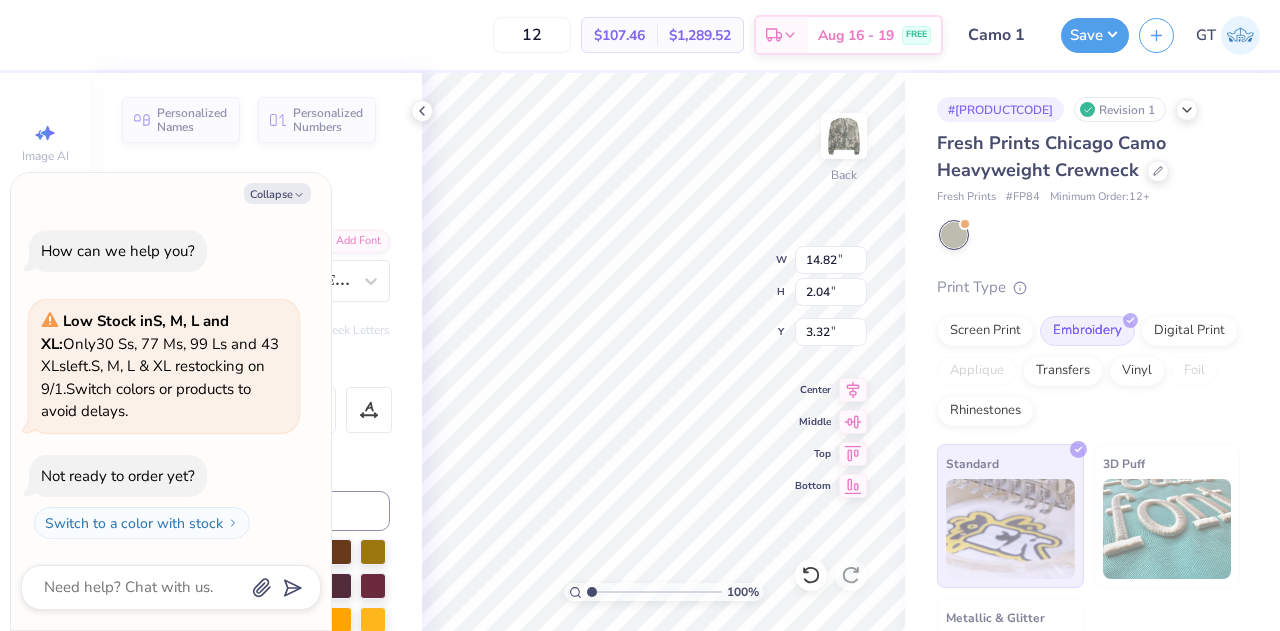 type on "x" 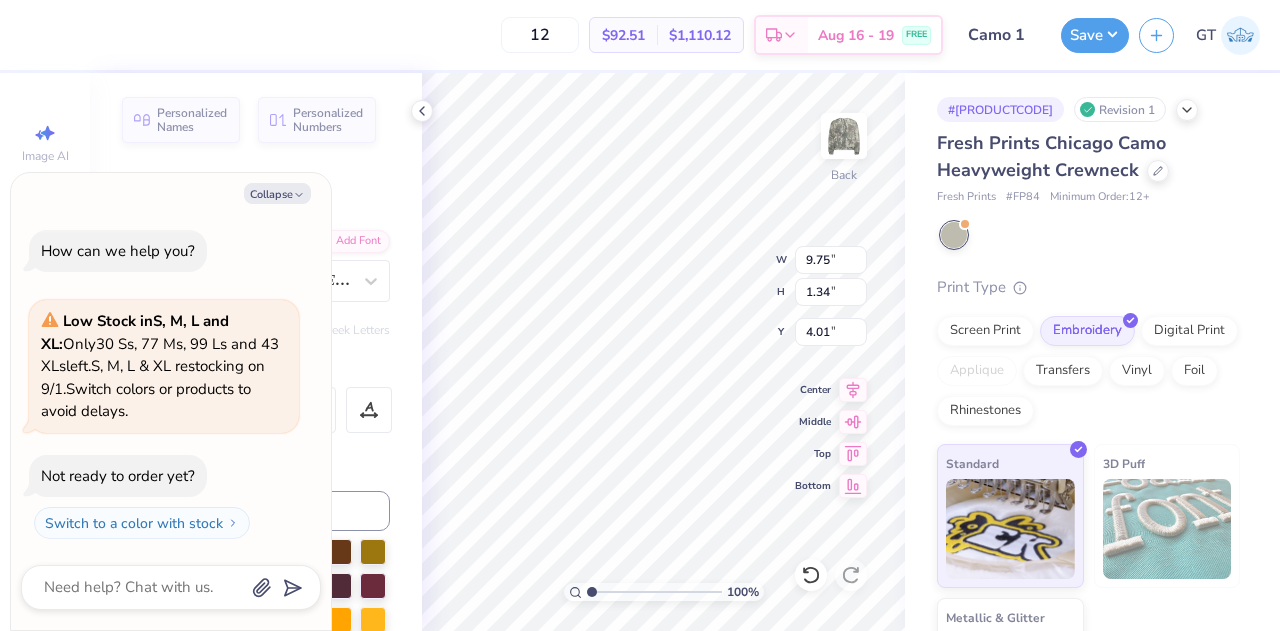 type on "x" 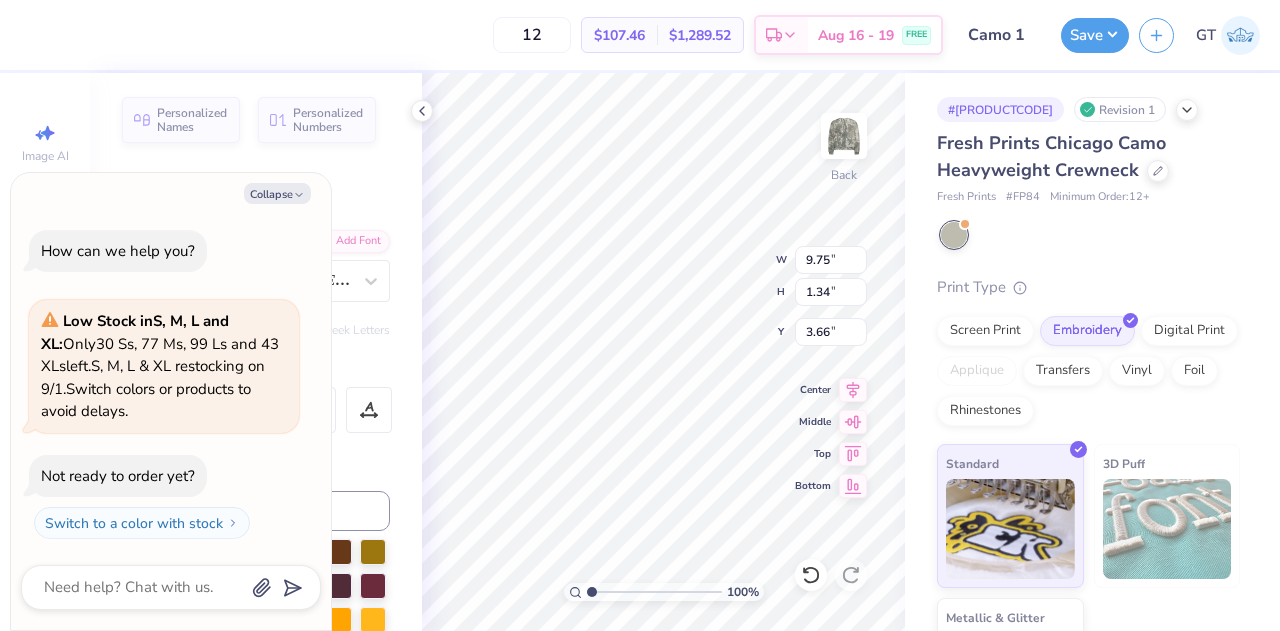 type on "x" 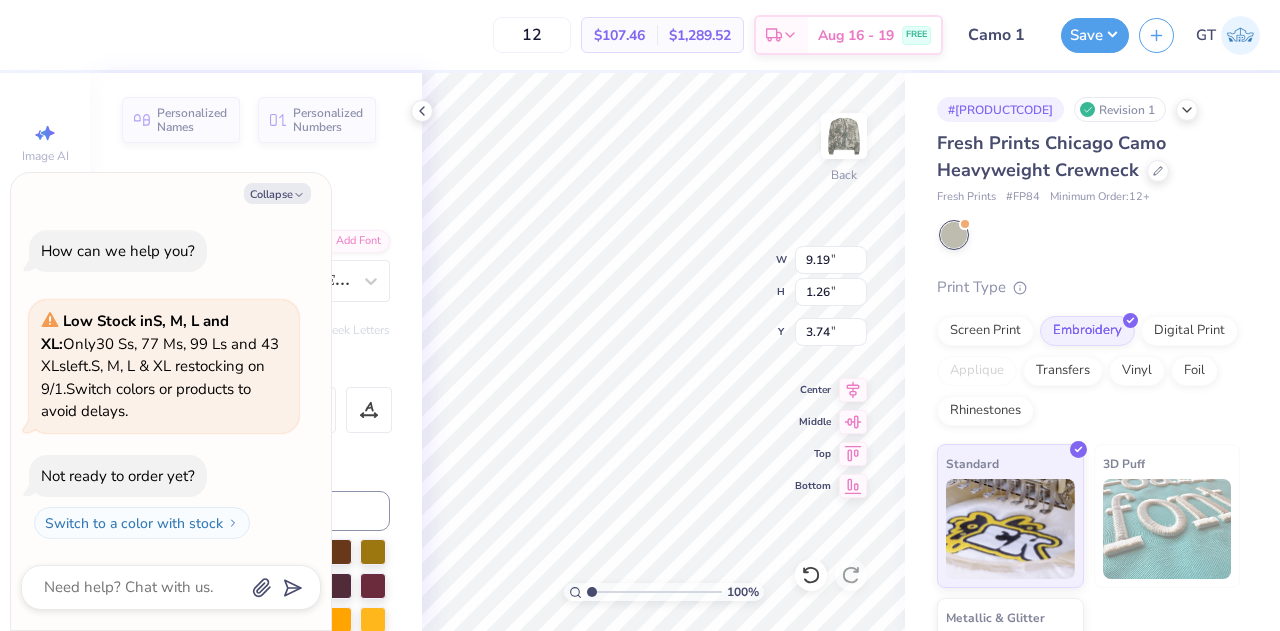 type on "x" 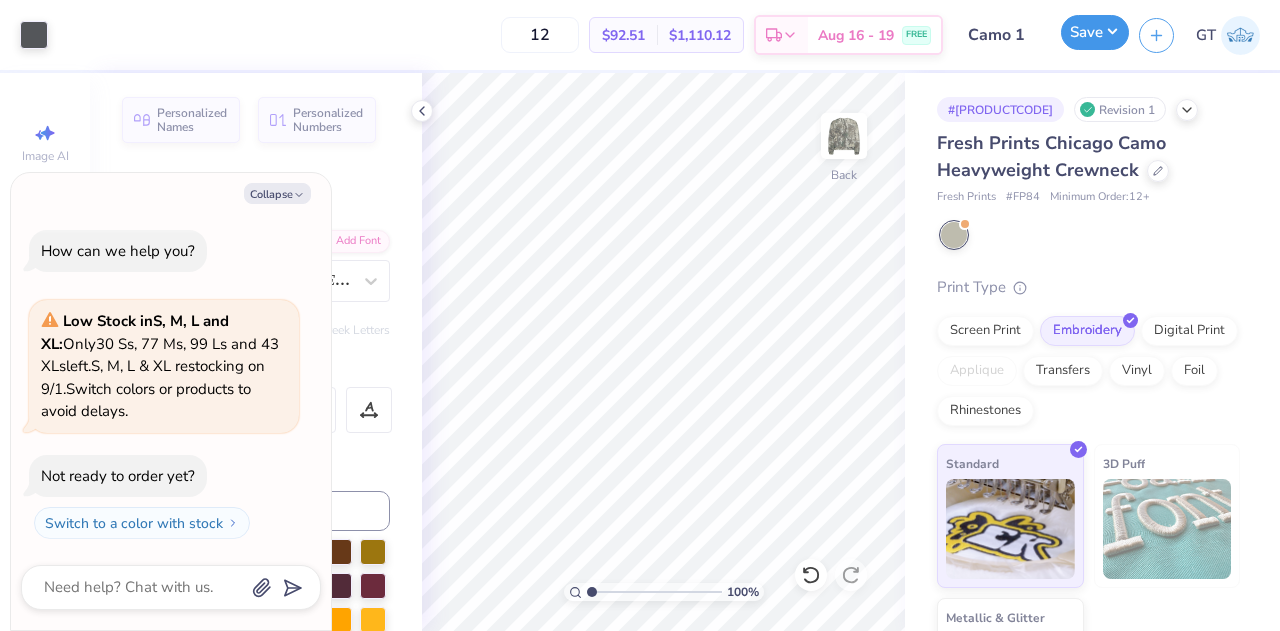 click on "Save" at bounding box center (1095, 32) 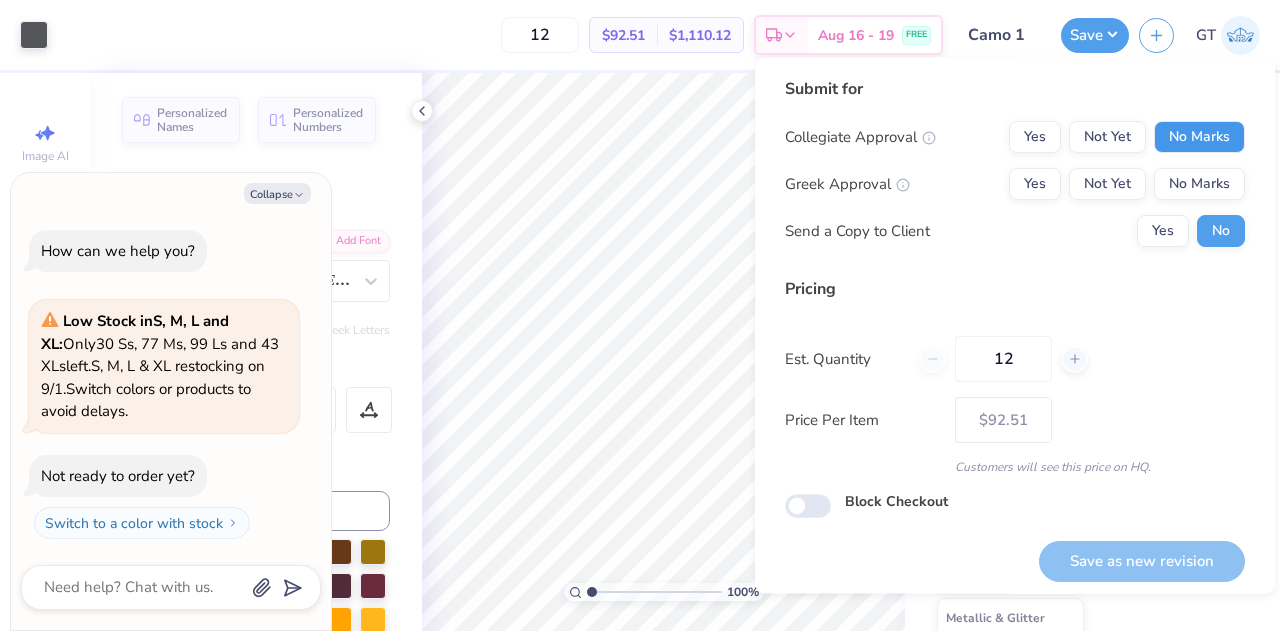 click on "No Marks" at bounding box center [1199, 137] 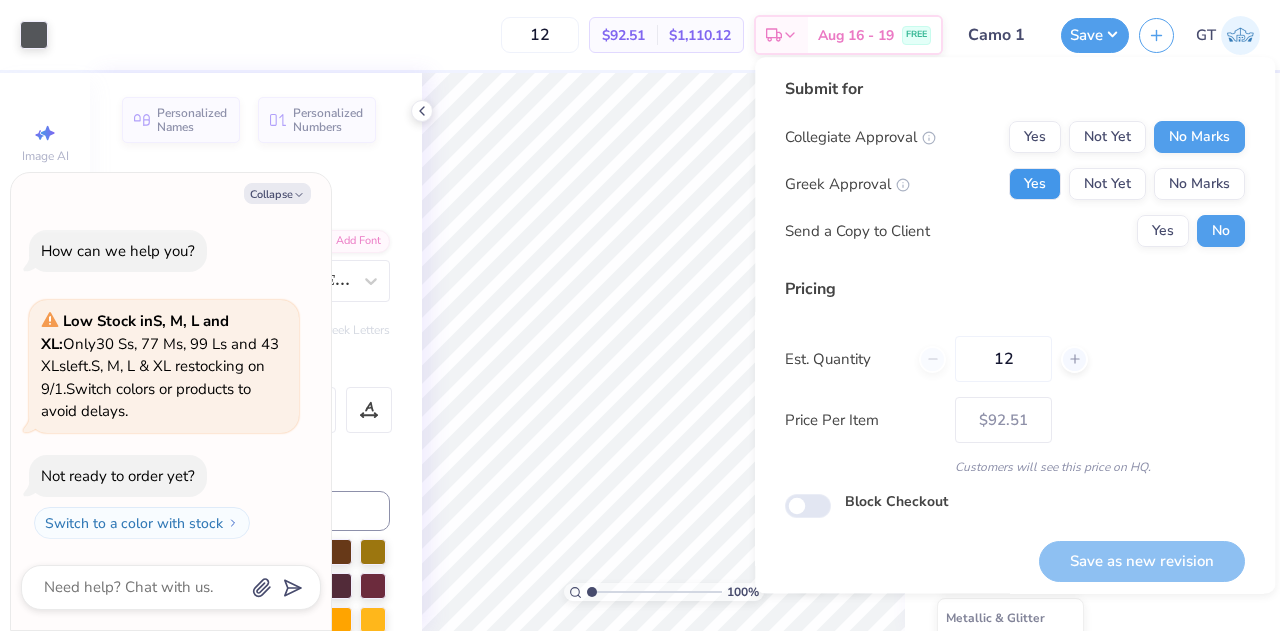 click on "Yes" at bounding box center [1035, 184] 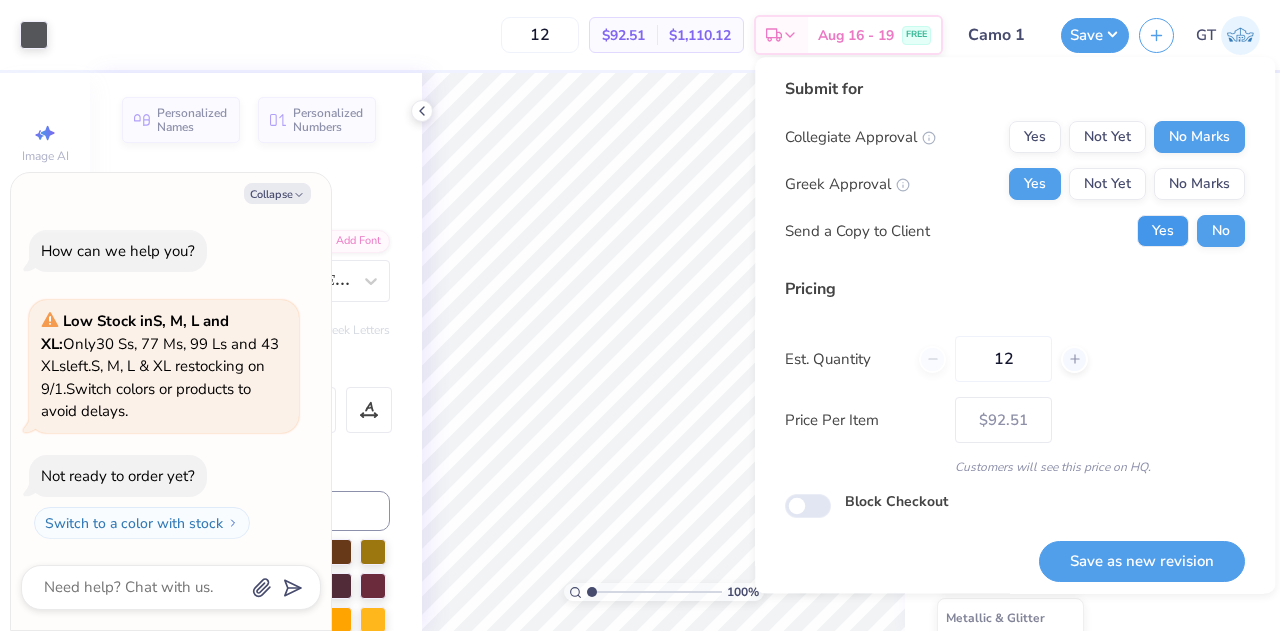 click on "Yes" at bounding box center [1163, 231] 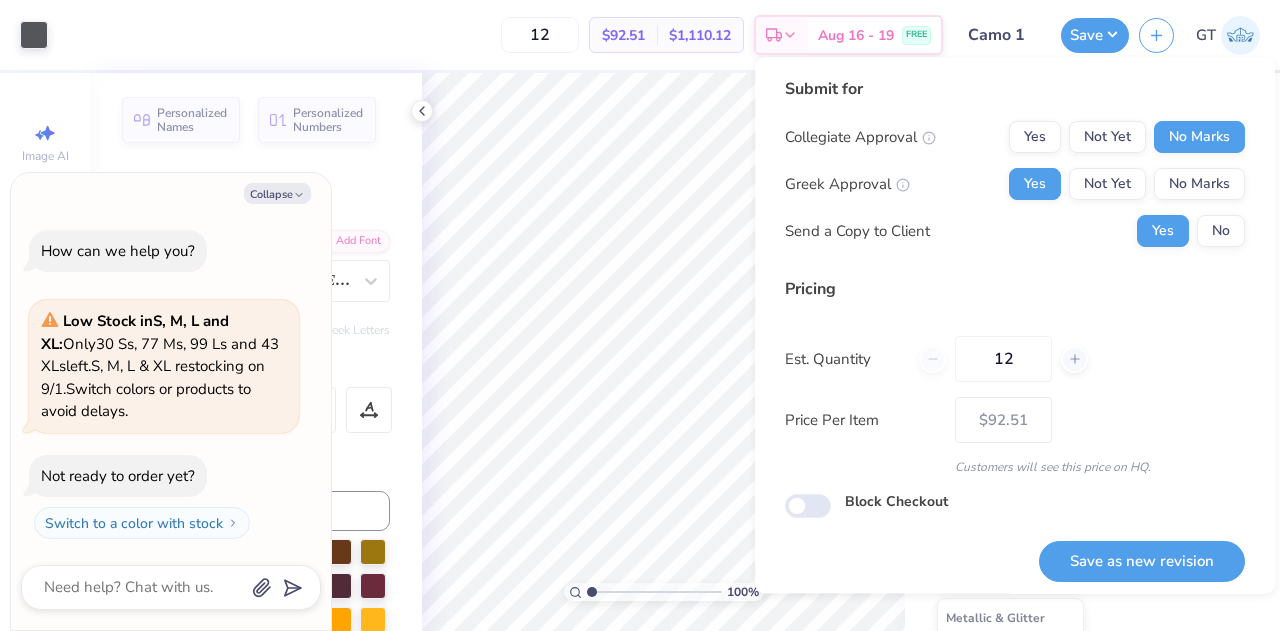 click on "Pricing Est. Quantity 12 Price Per Item $92.51 Customers will see this price on HQ." at bounding box center [1015, 376] 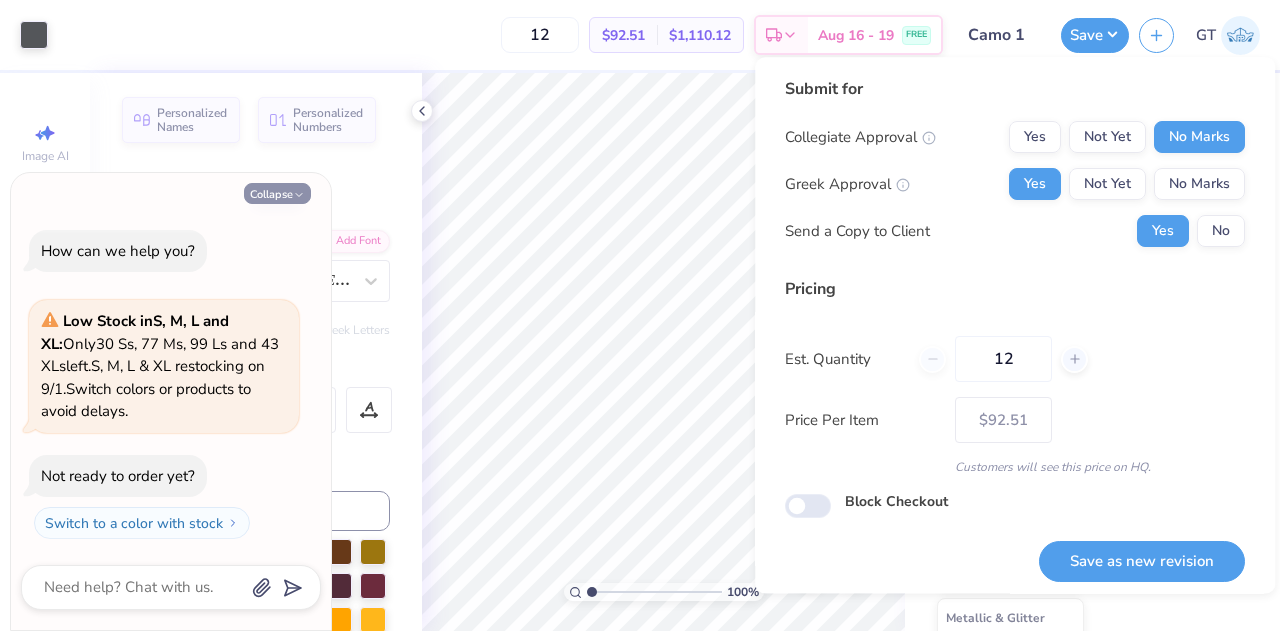 click on "Collapse" at bounding box center (277, 193) 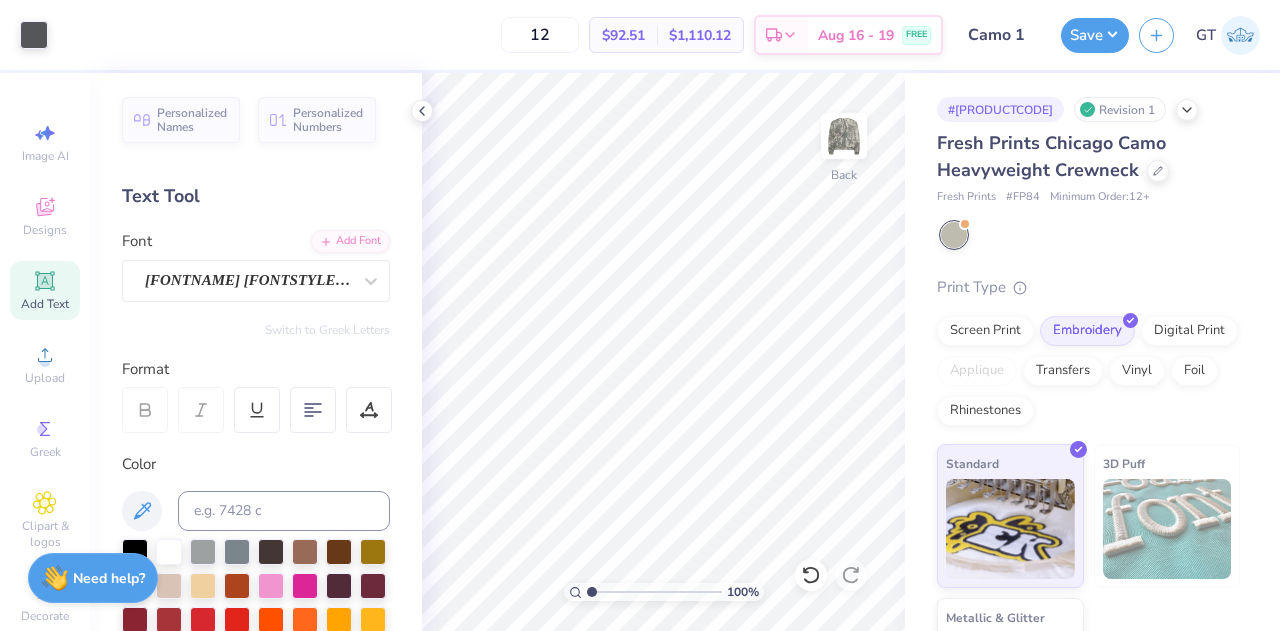 type on "x" 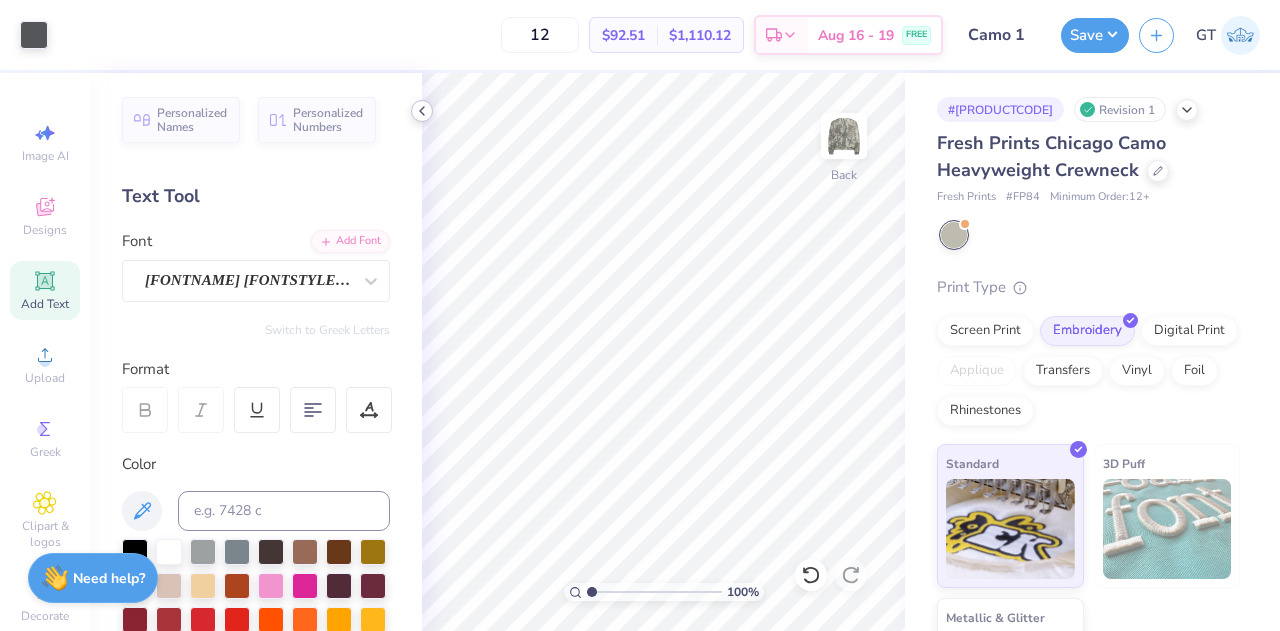 click 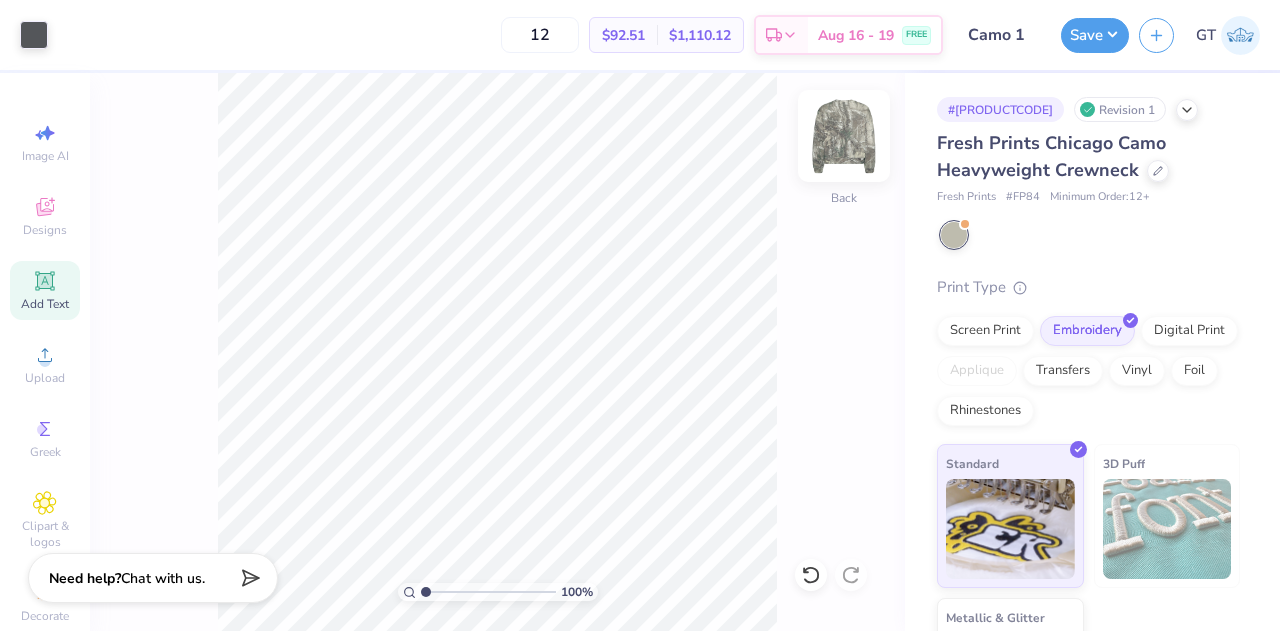 click at bounding box center (844, 136) 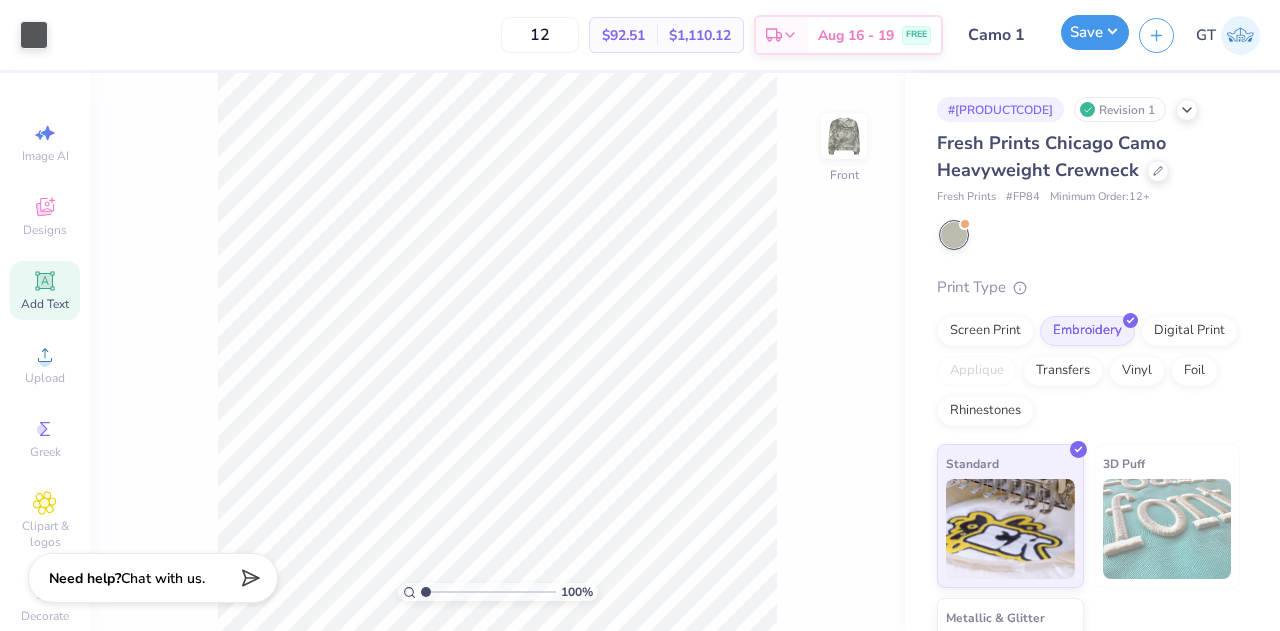 click on "Save" at bounding box center (1095, 32) 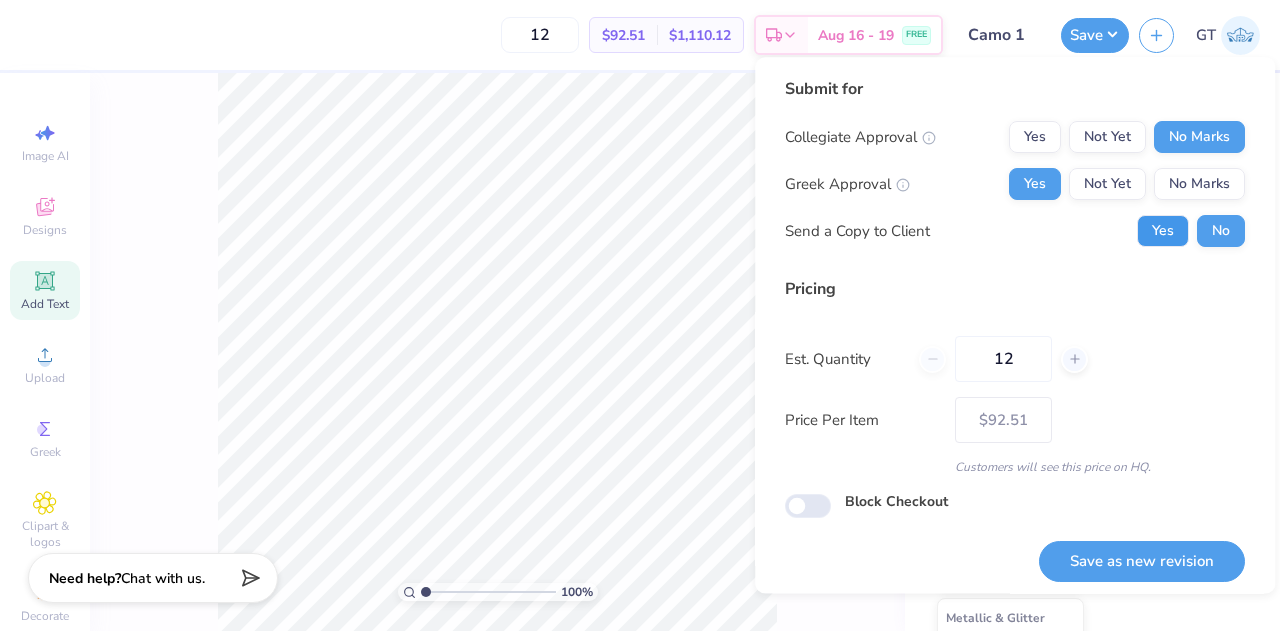 click on "Yes" at bounding box center [1163, 231] 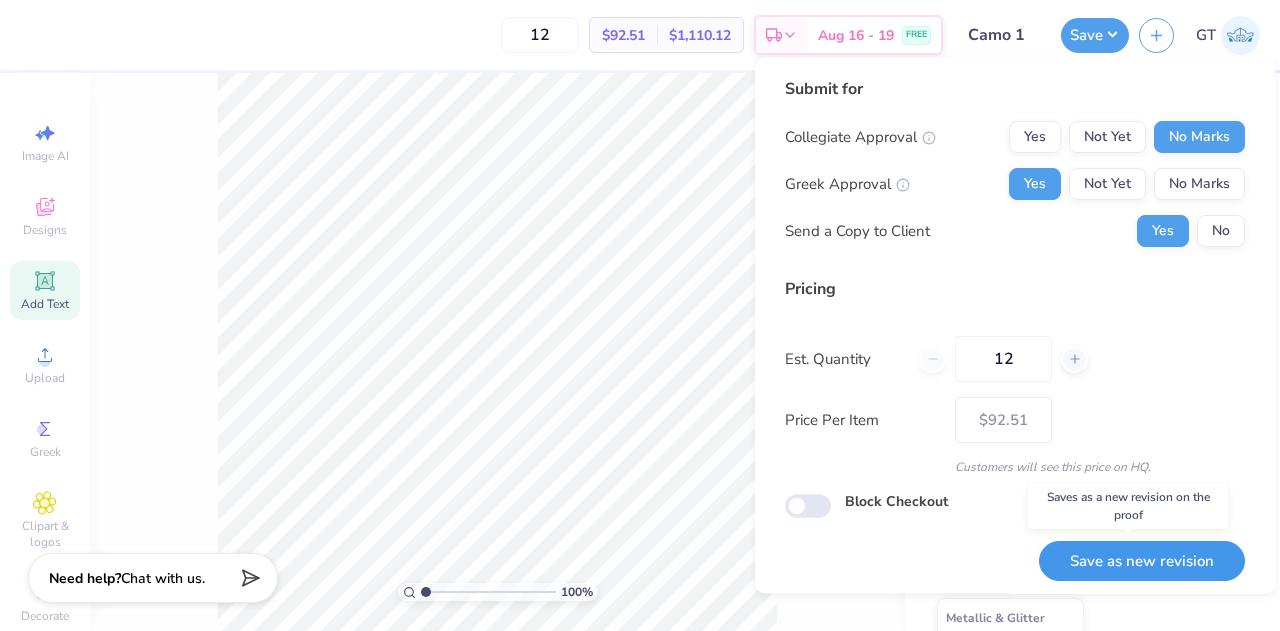 click on "Save as new revision" at bounding box center [1142, 561] 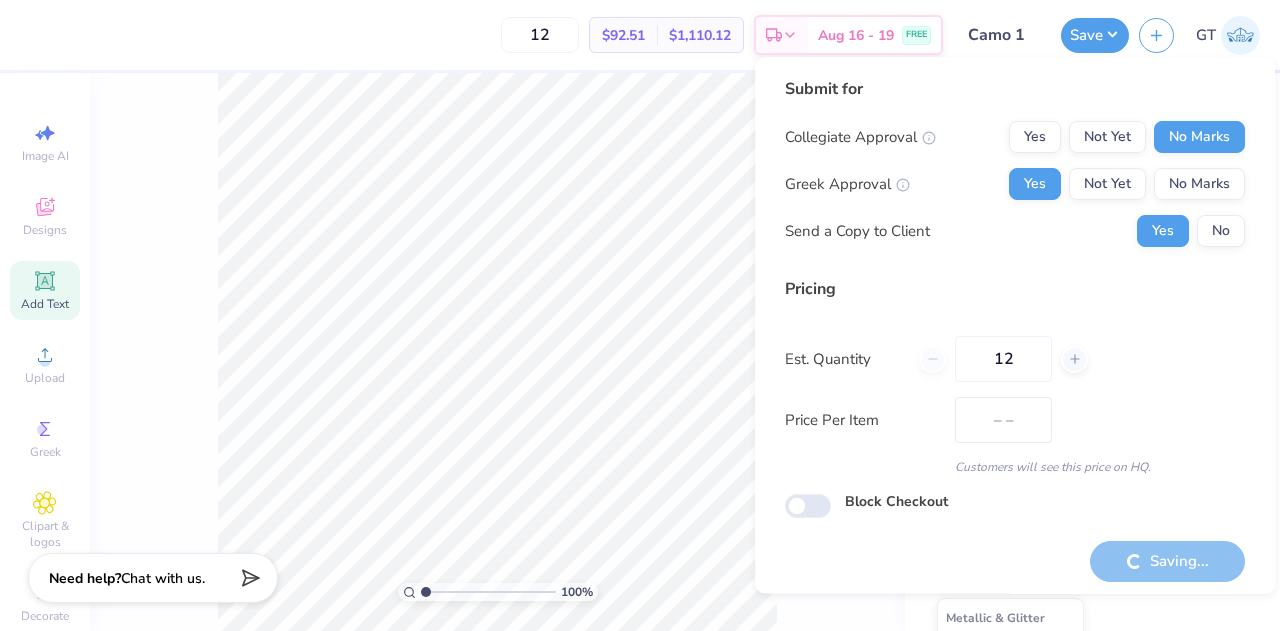 type on "$92.51" 